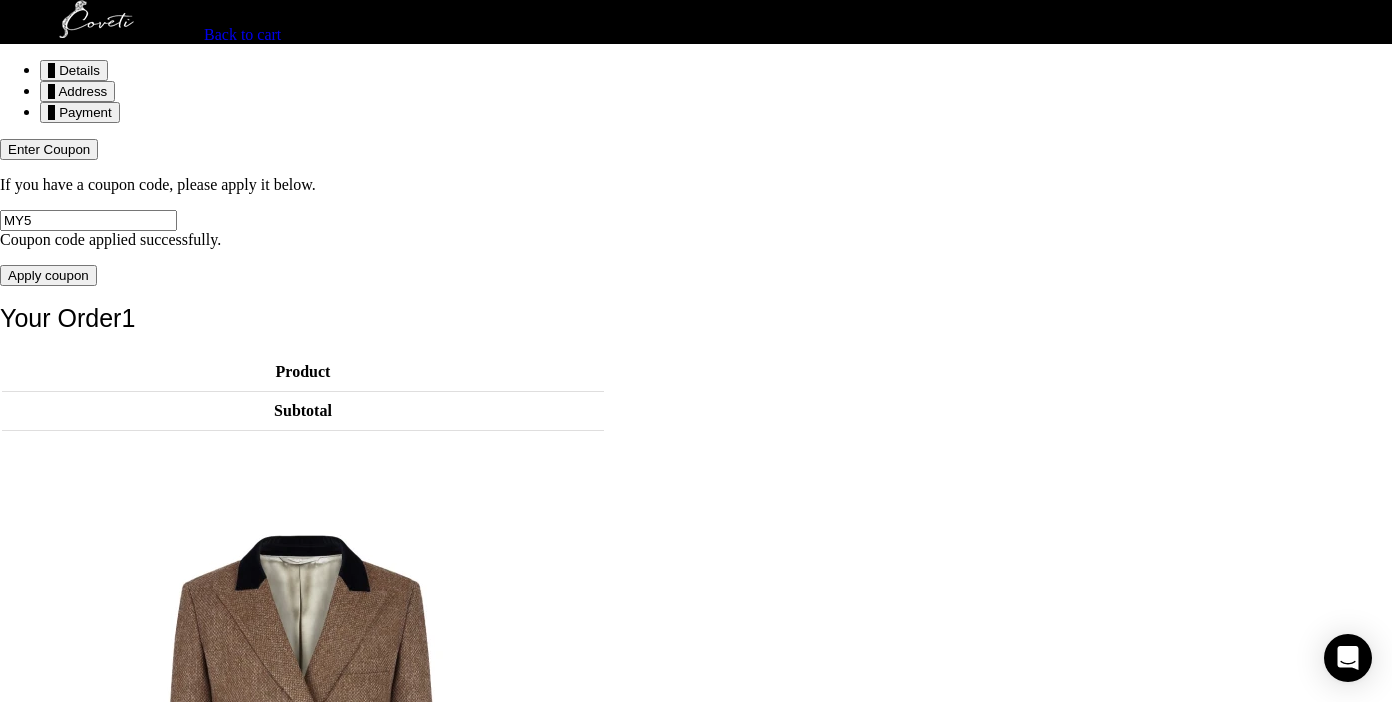 scroll, scrollTop: 350, scrollLeft: 0, axis: vertical 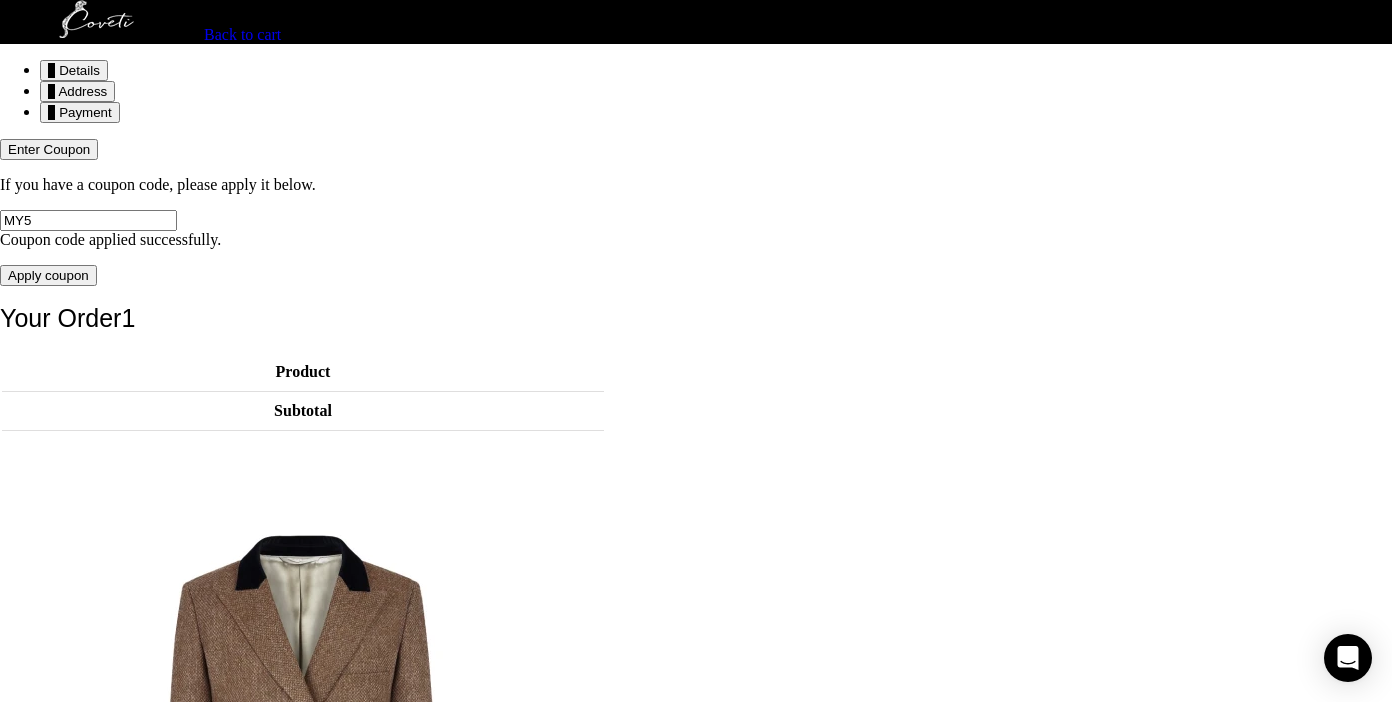 click at bounding box center (100, 20) 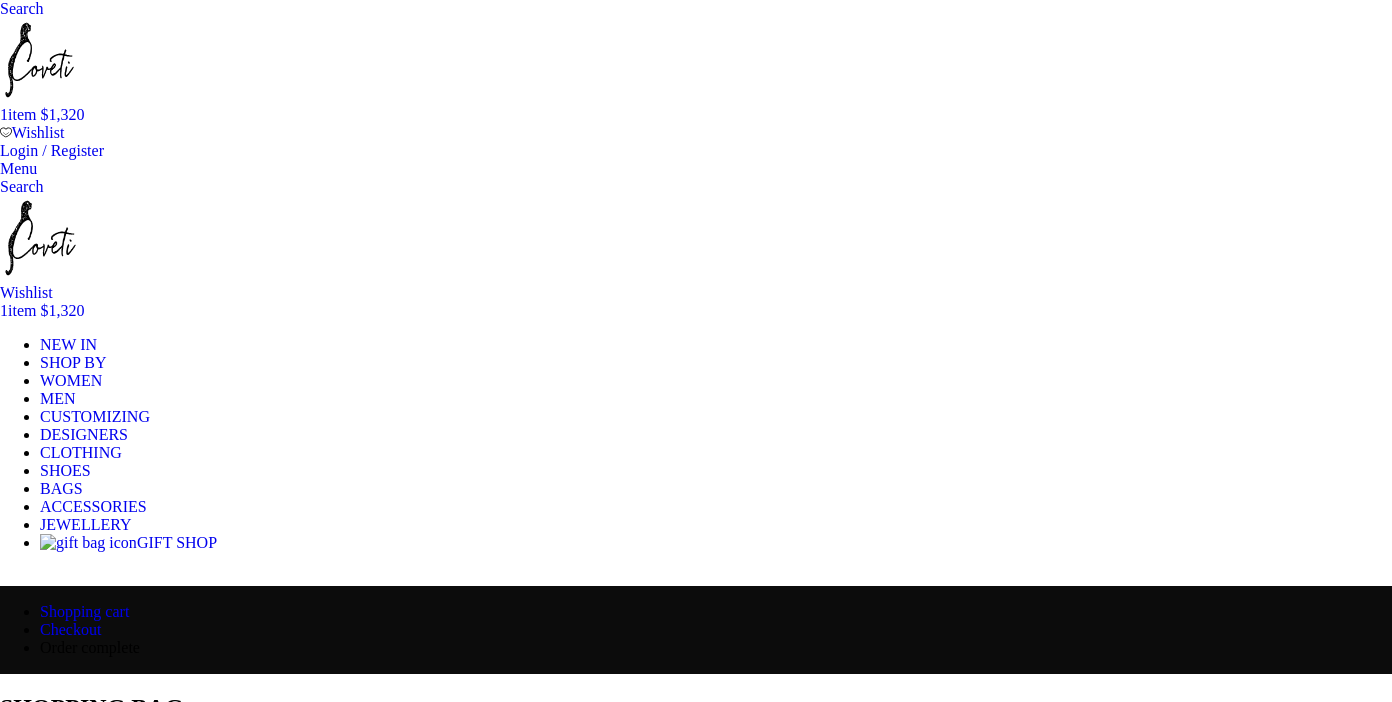 scroll, scrollTop: 0, scrollLeft: 0, axis: both 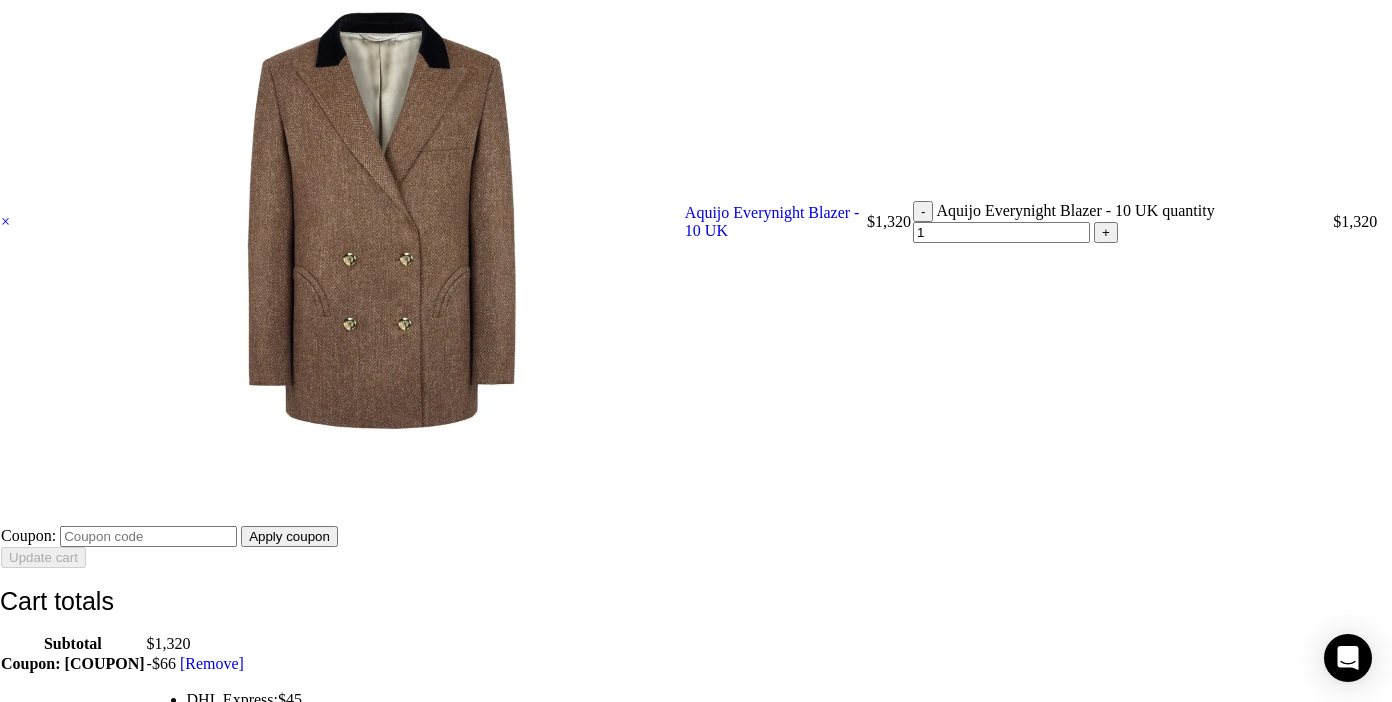 click at bounding box center [351, 1080] 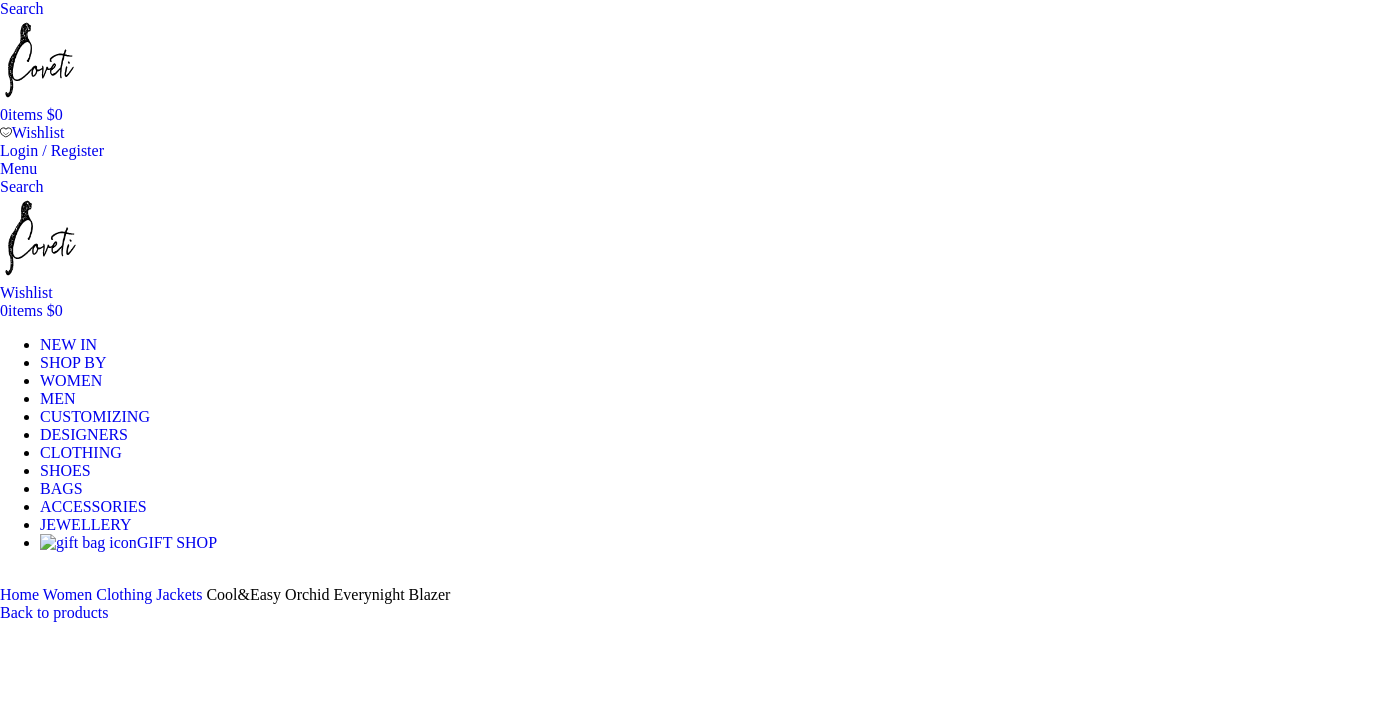 scroll, scrollTop: 0, scrollLeft: 0, axis: both 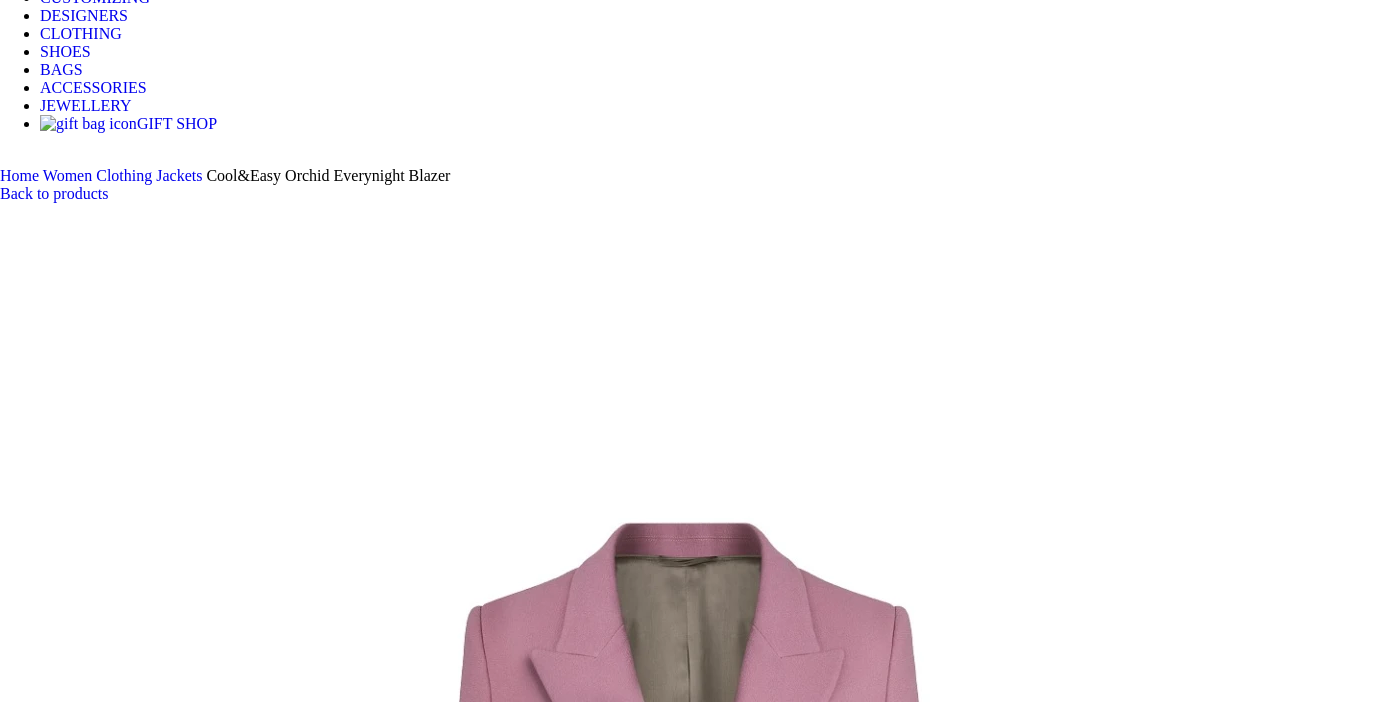click on "Choose an option 4 UK 6 UK 8 UK 10 UK 12 UK 14 UK" at bounding box center [108, 10057] 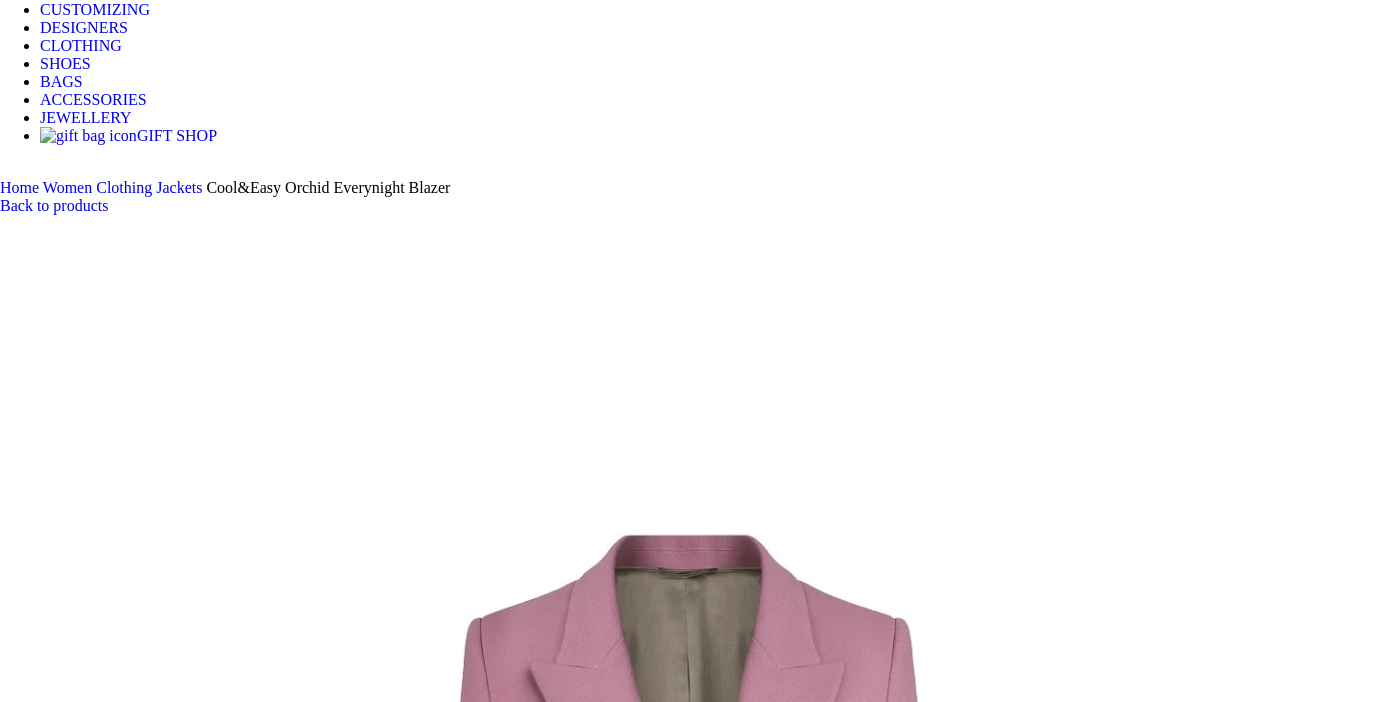 select on "10-uk" 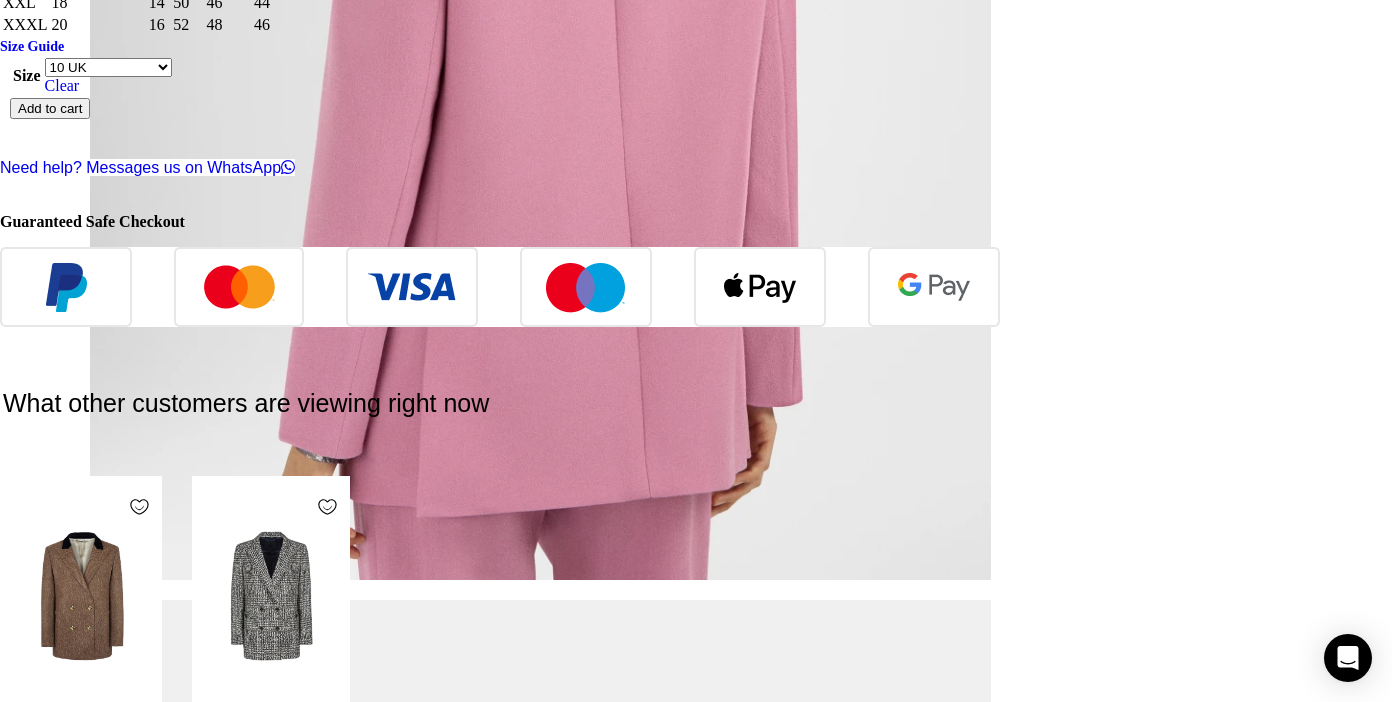 scroll, scrollTop: 3044, scrollLeft: 0, axis: vertical 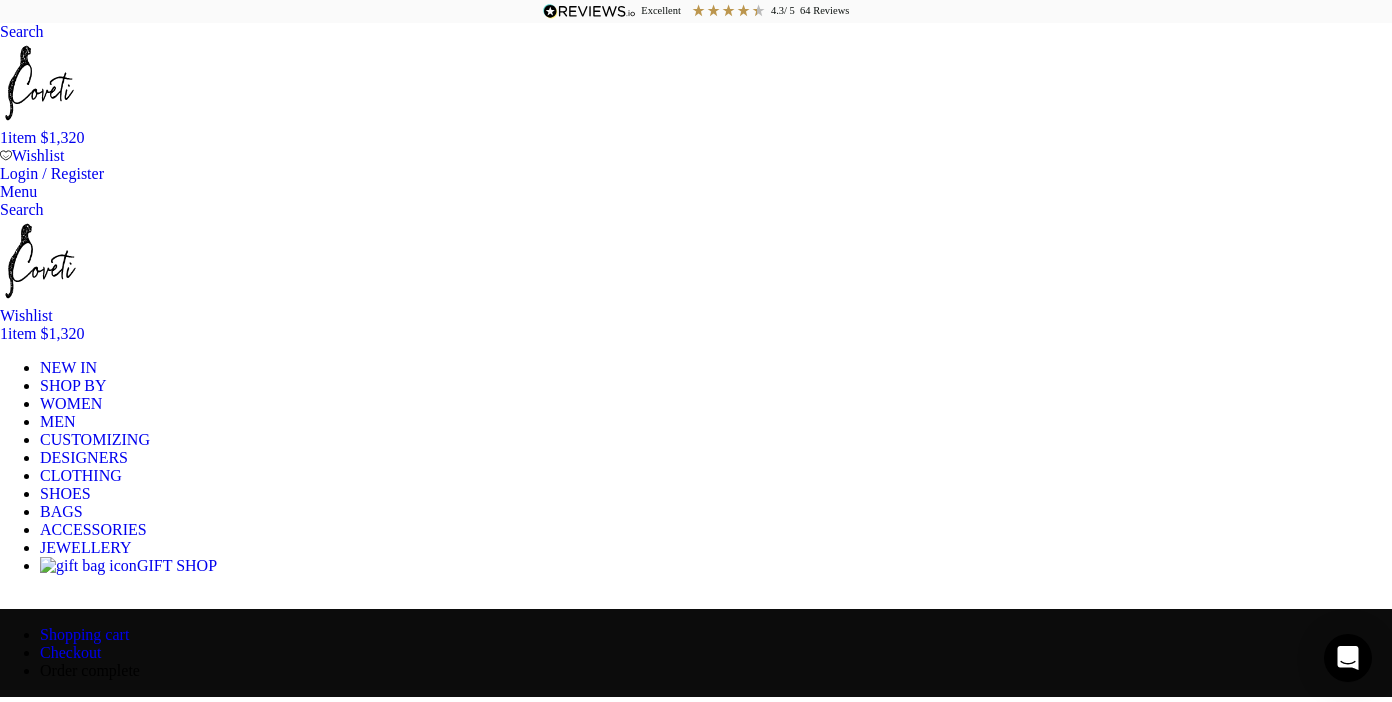 click on "Aquijo Everynight Blazer - 10 UK" at bounding box center (765, 1114) 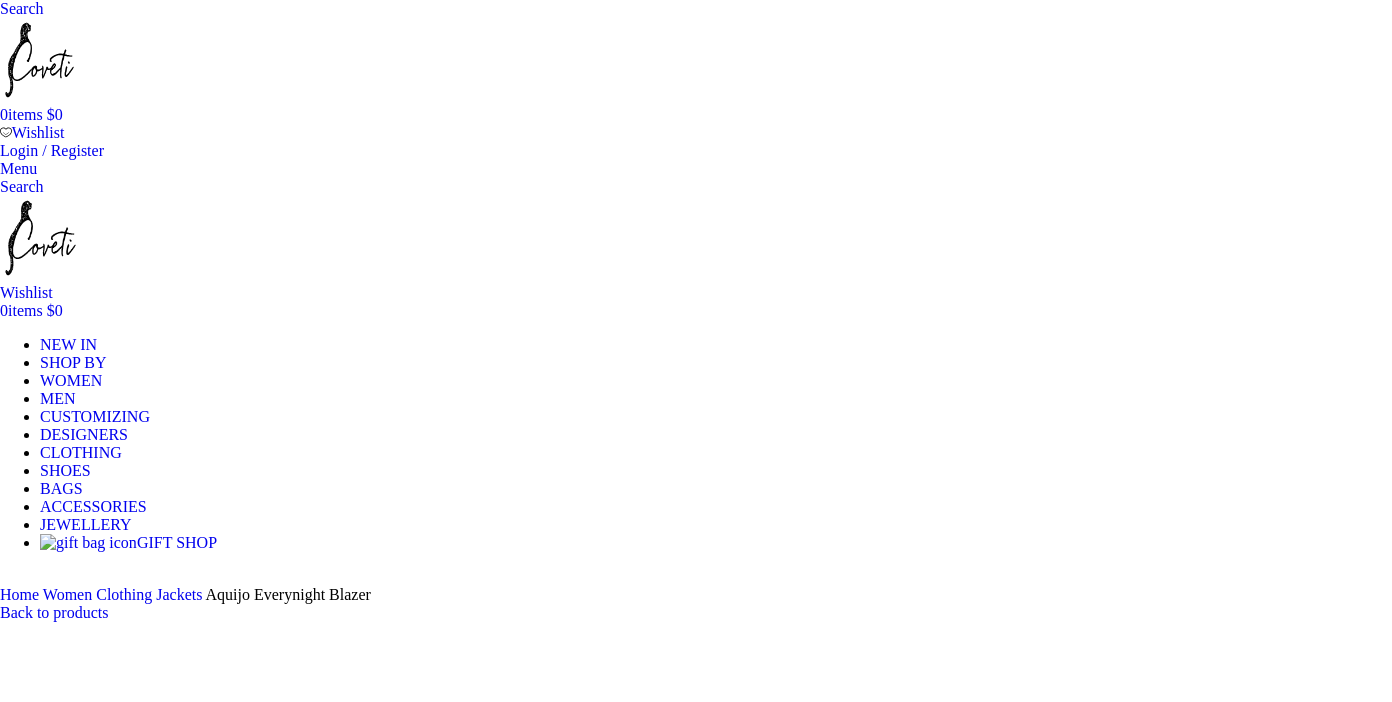 scroll, scrollTop: 0, scrollLeft: 0, axis: both 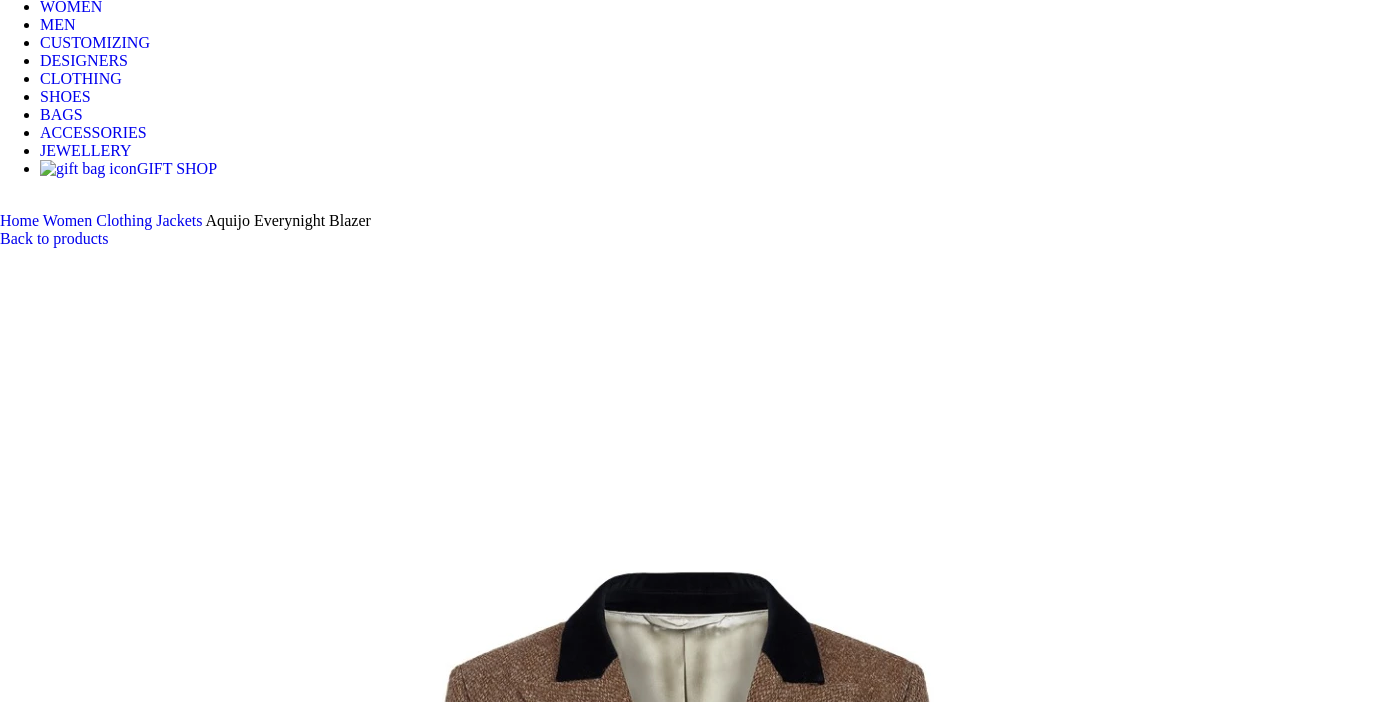 click at bounding box center [310, 9837] 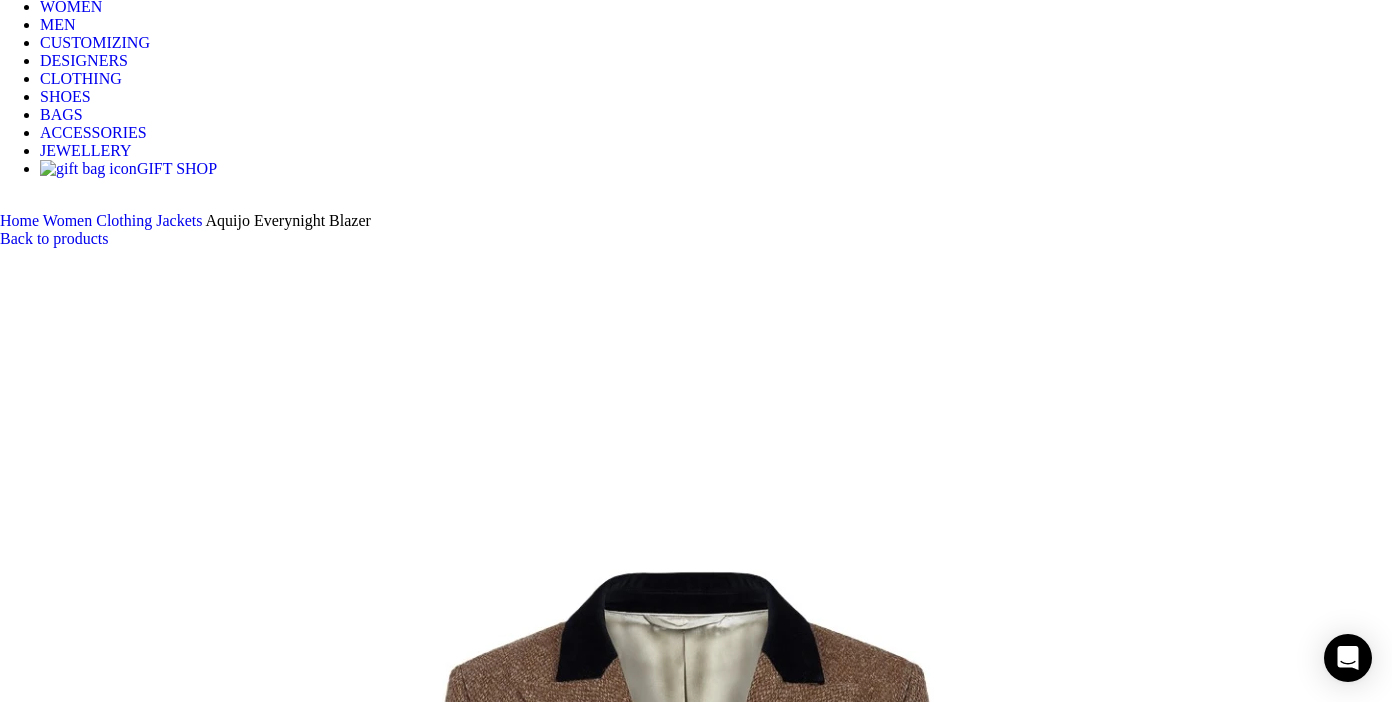 scroll, scrollTop: 0, scrollLeft: 421, axis: horizontal 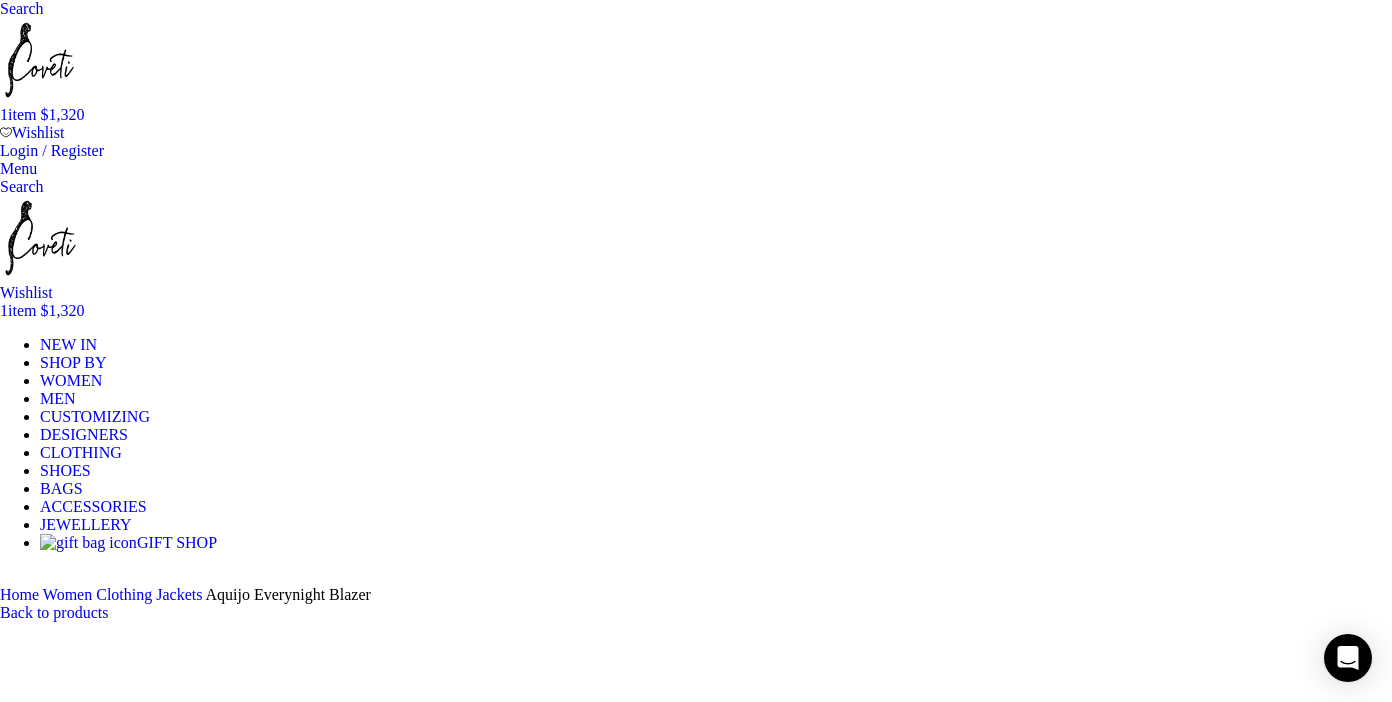 click on "1  item
$ 1,320" at bounding box center (42, 114) 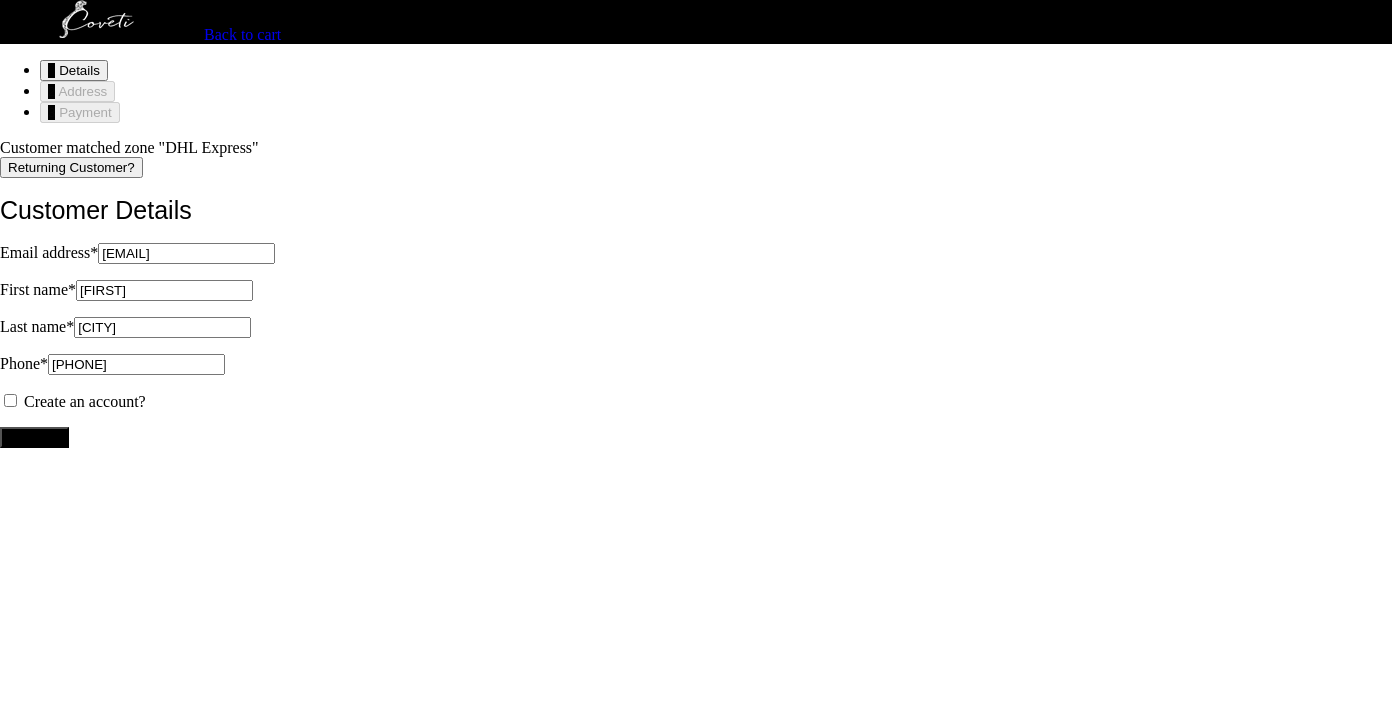 scroll, scrollTop: 0, scrollLeft: 0, axis: both 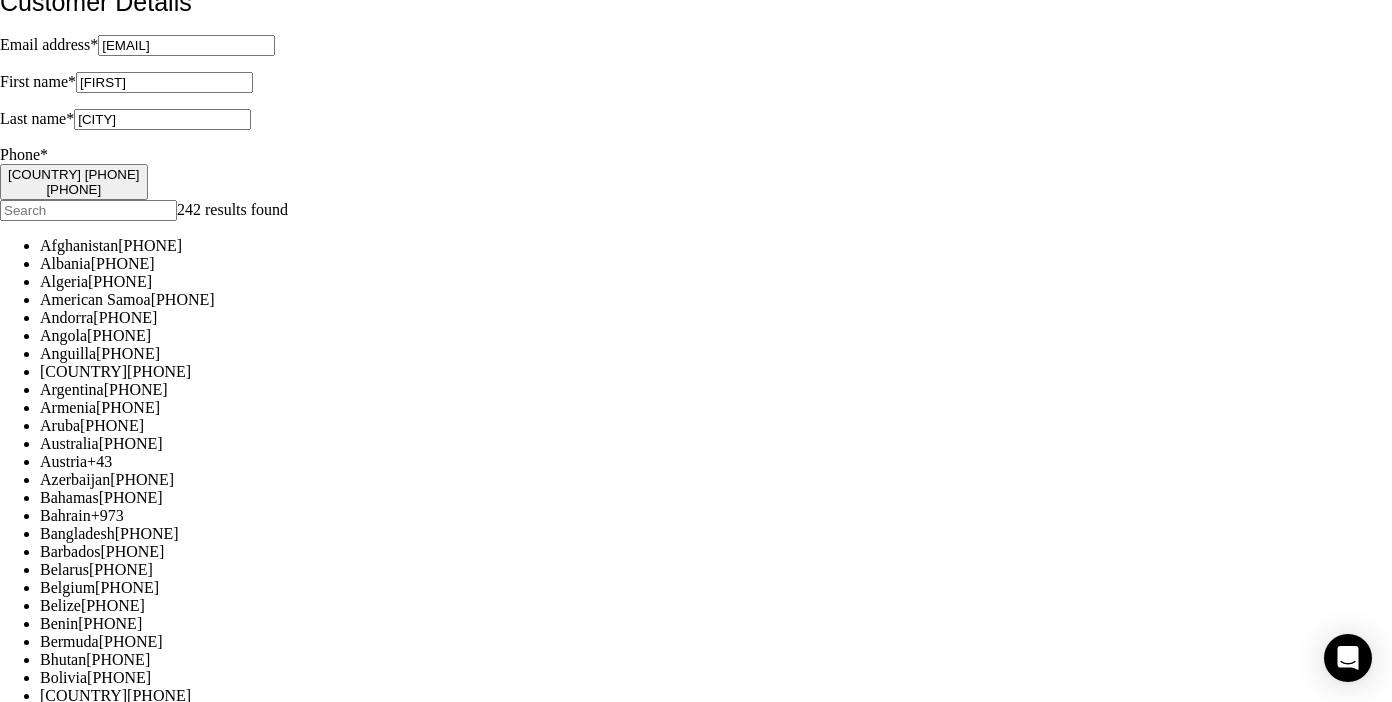 click on "Continue" at bounding box center [34, 4692] 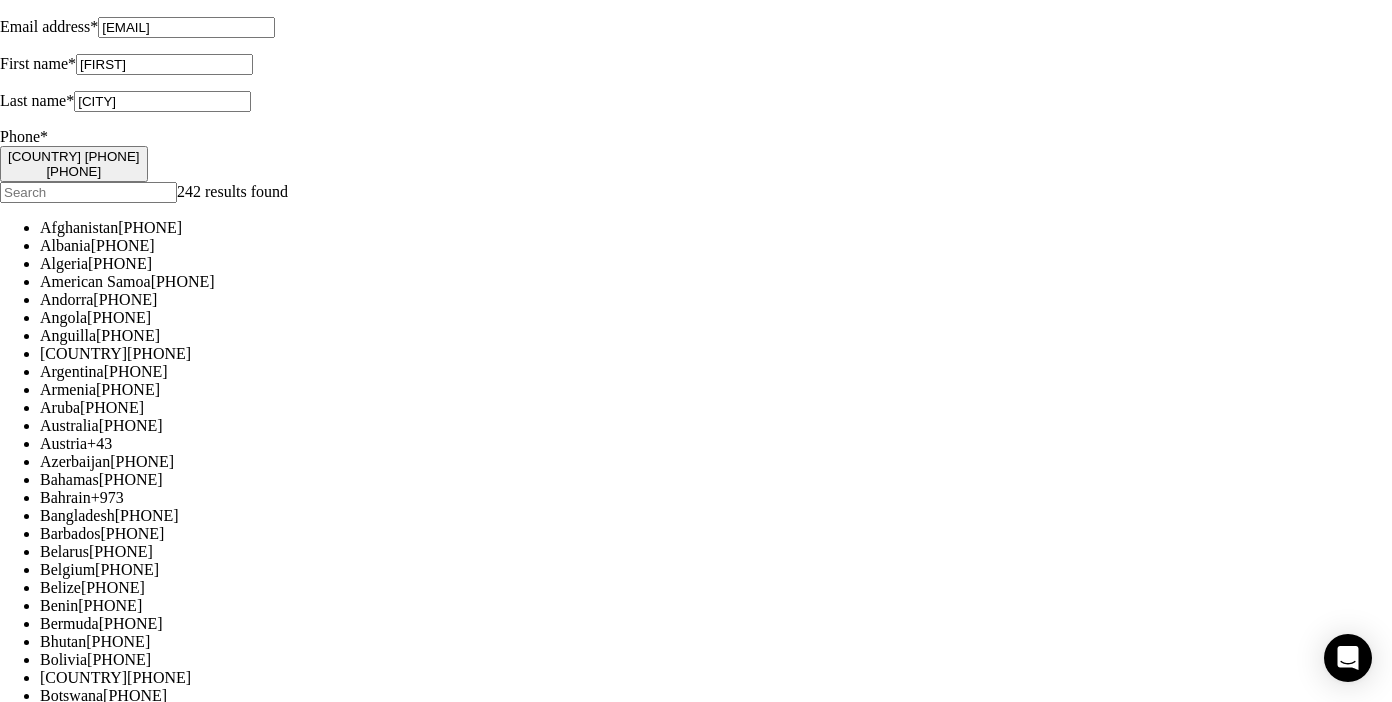 scroll, scrollTop: 126, scrollLeft: 0, axis: vertical 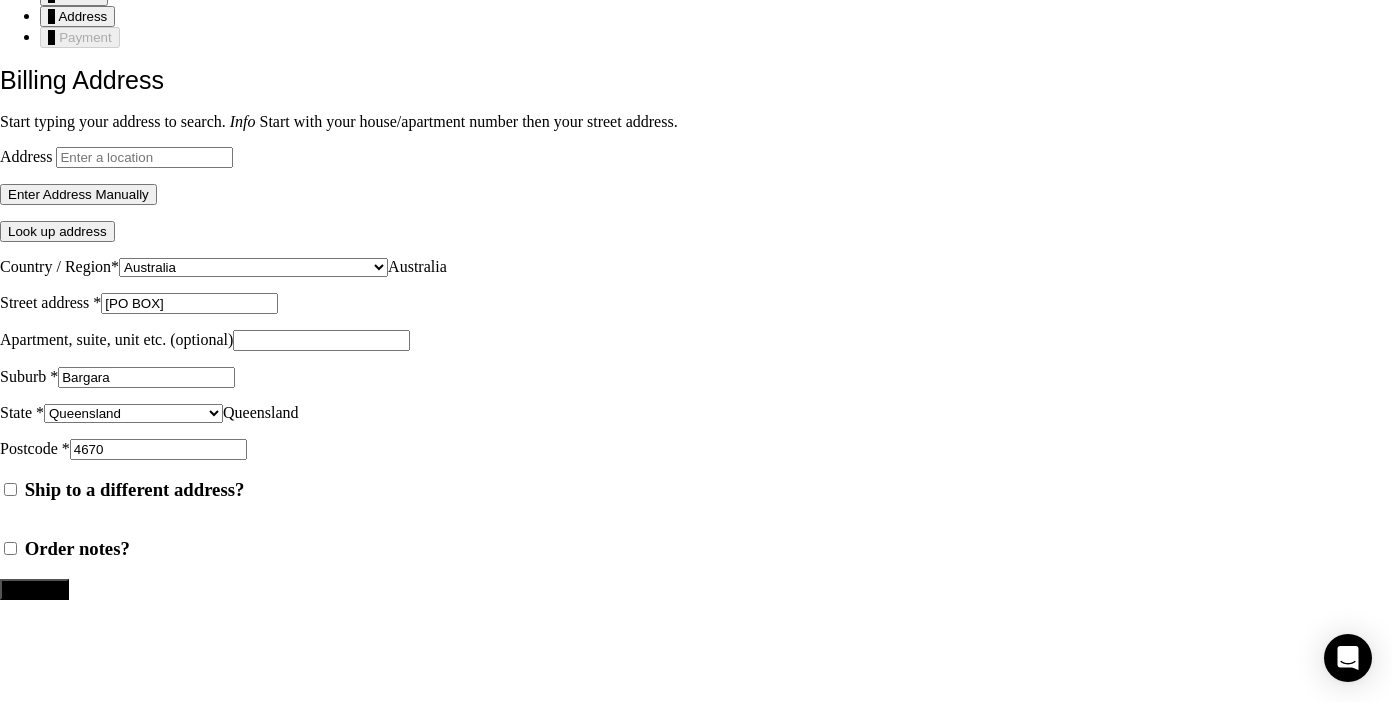 click on "Continue" at bounding box center [34, 589] 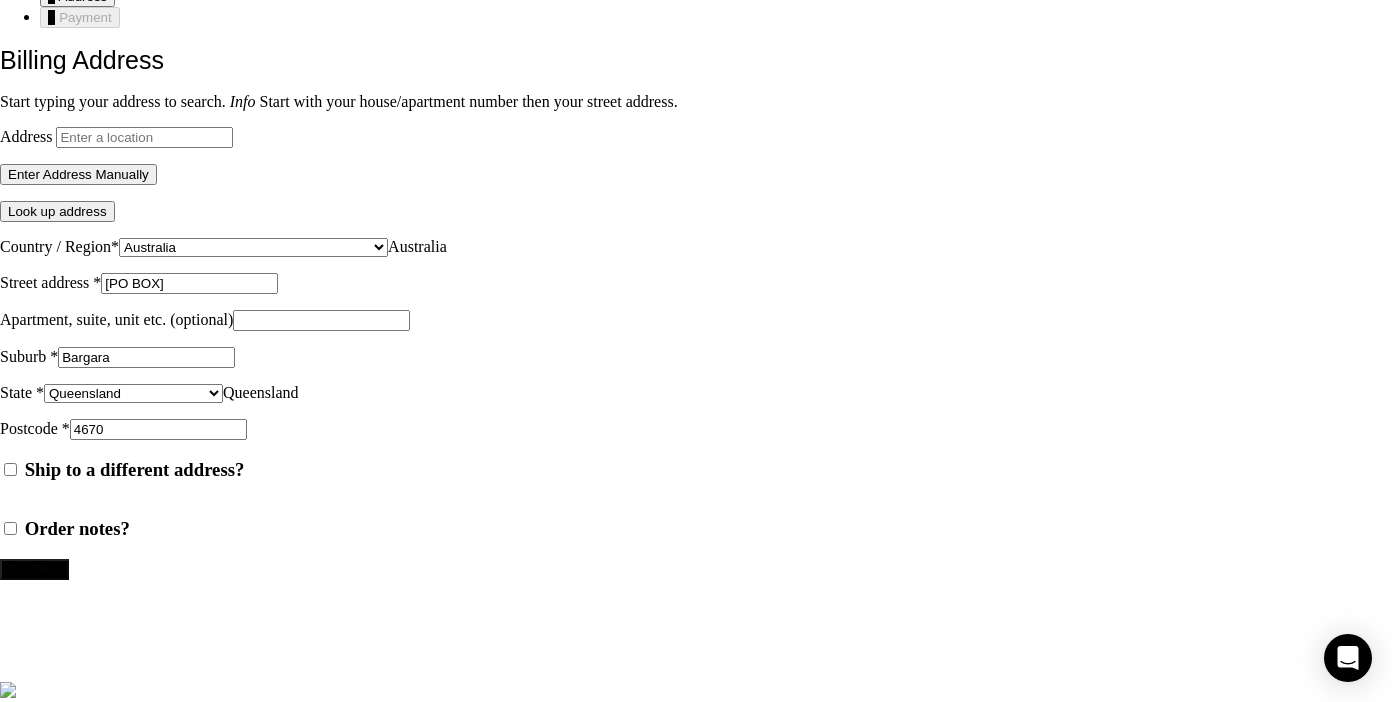scroll, scrollTop: 0, scrollLeft: 0, axis: both 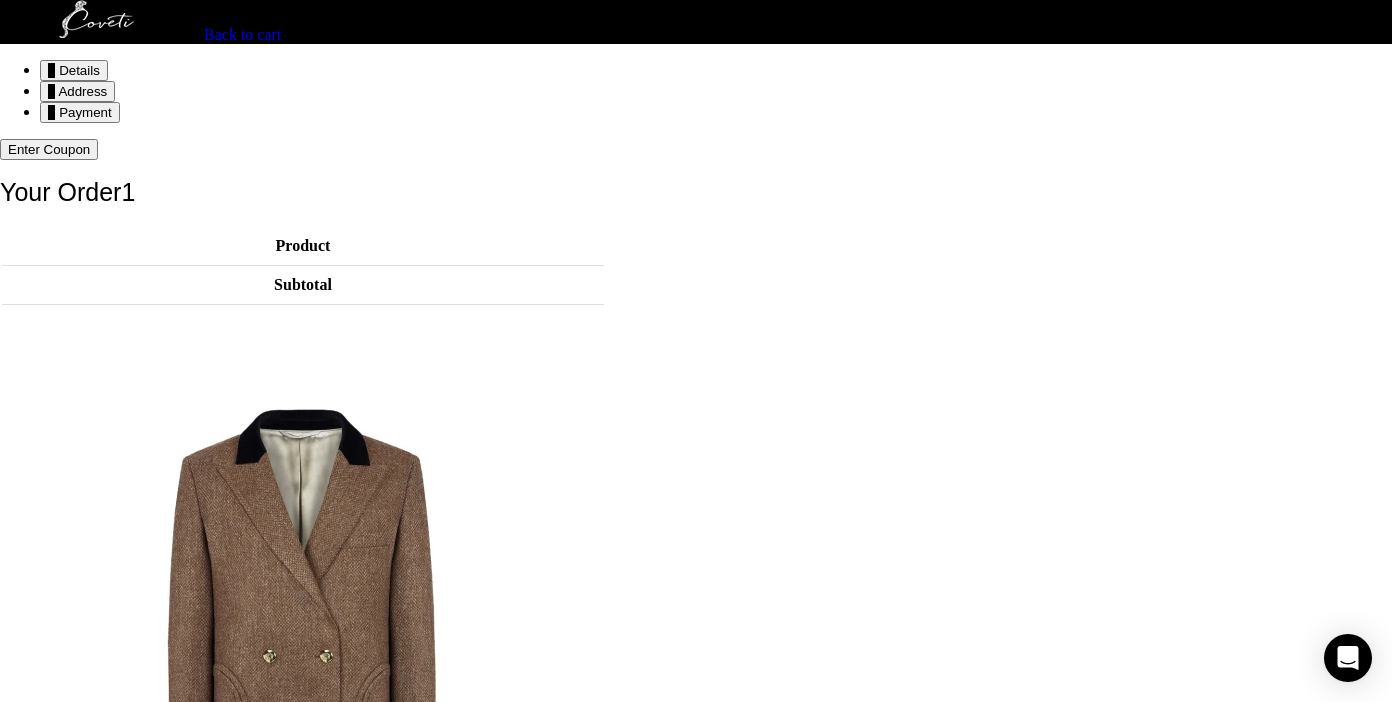 click on "Enter Coupon" at bounding box center (49, 149) 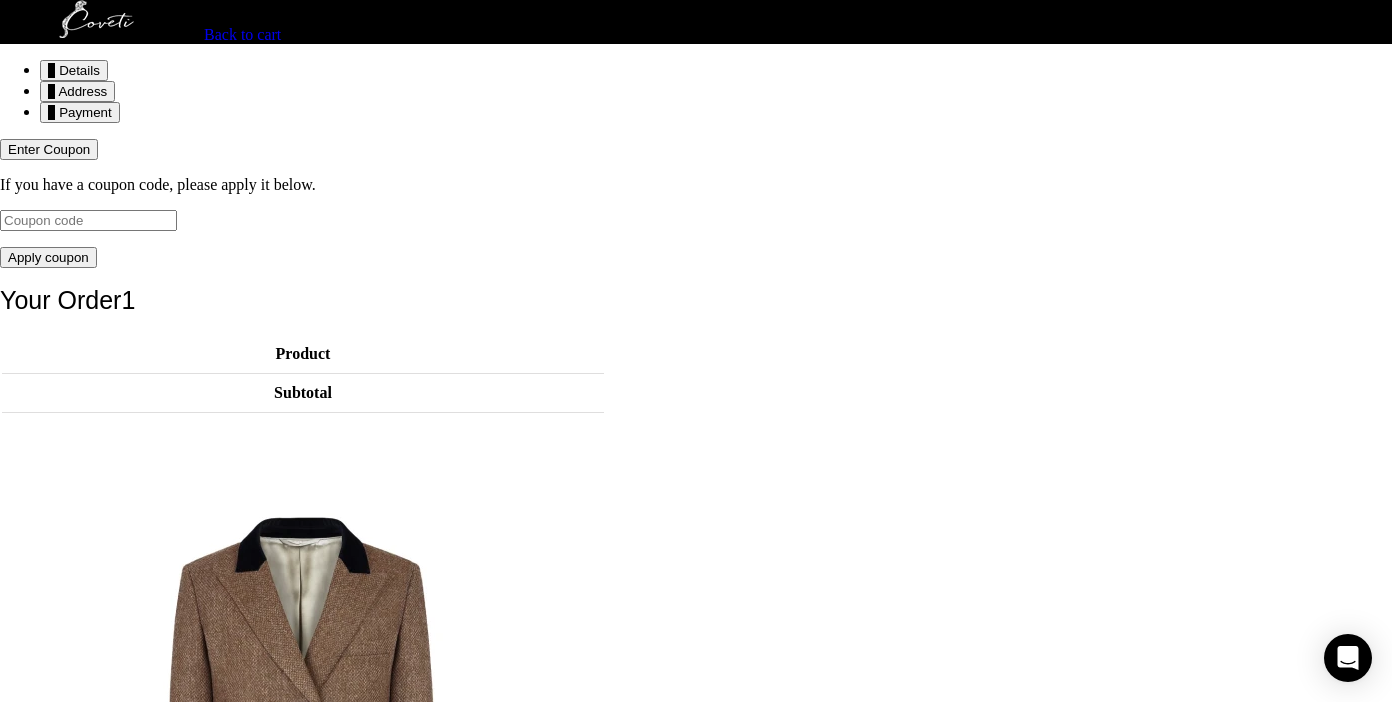 type 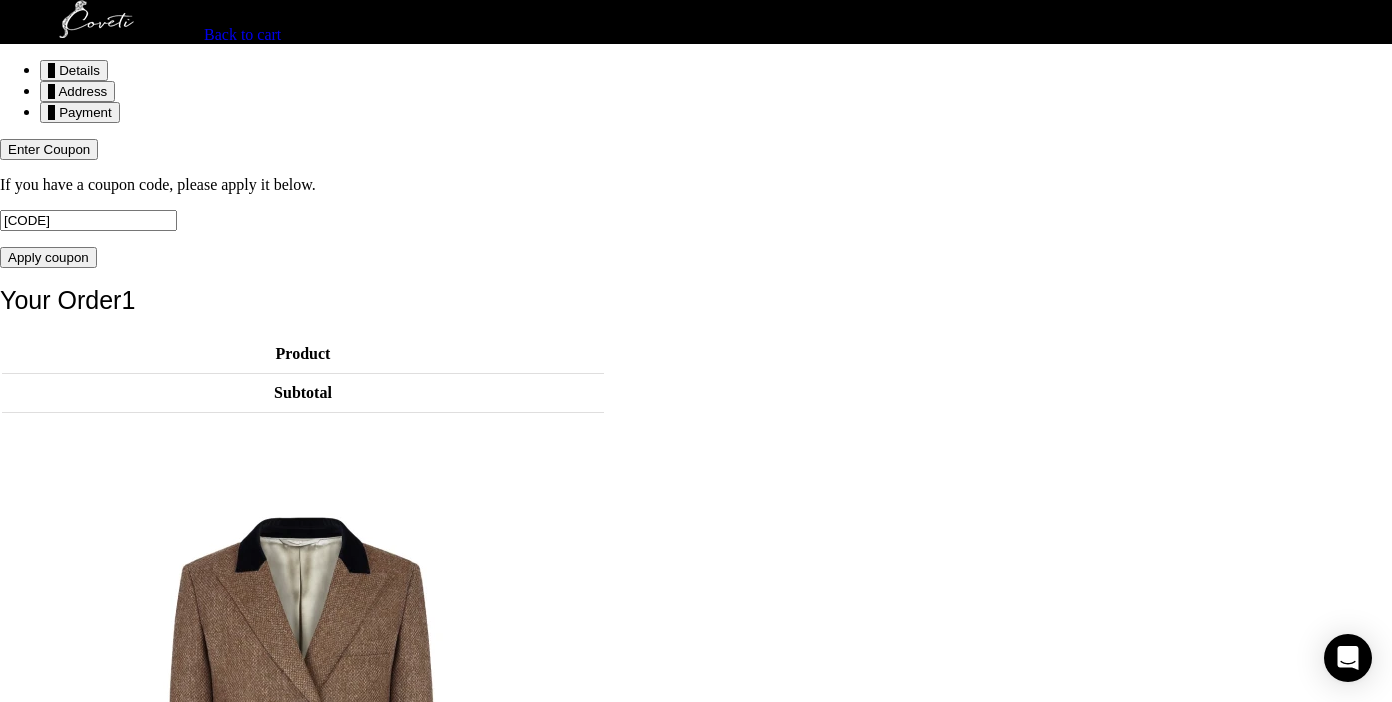 type on "N10FF" 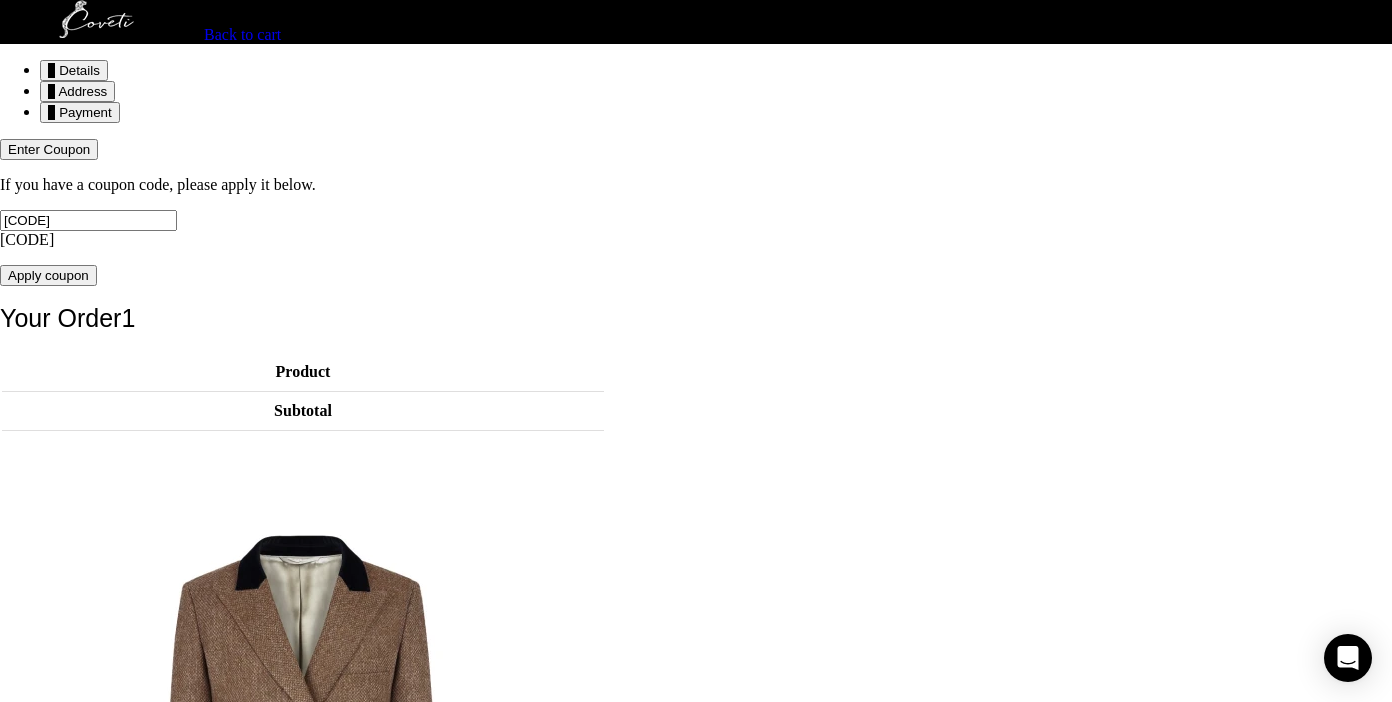 scroll, scrollTop: 25, scrollLeft: 0, axis: vertical 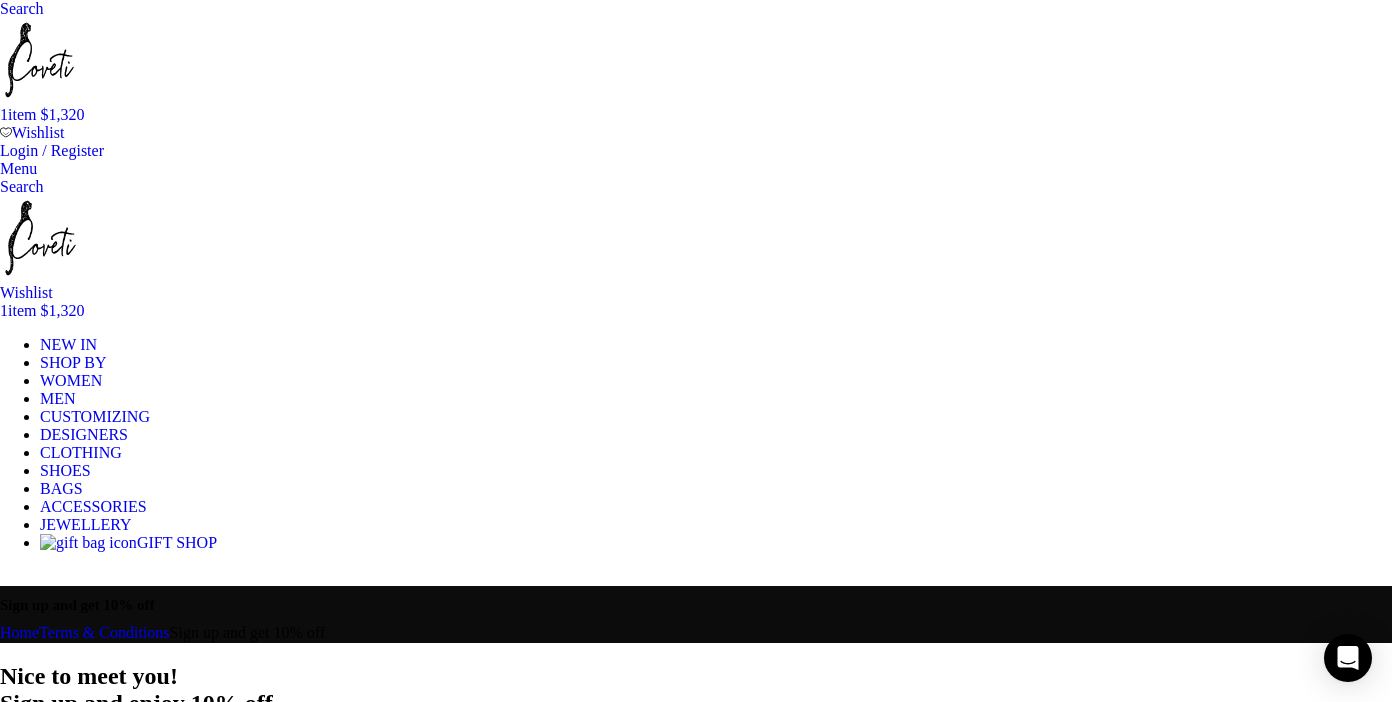click on "Sign up and get 10% off" at bounding box center (696, 605) 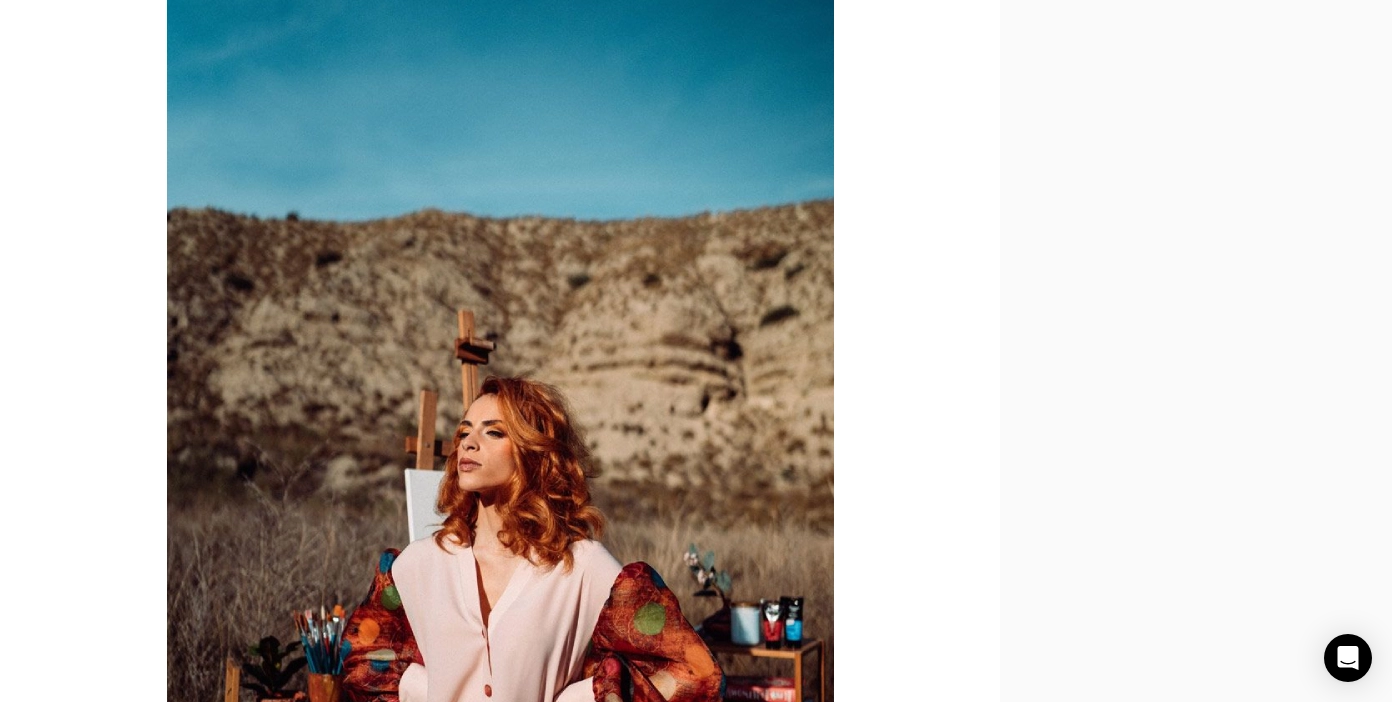 scroll, scrollTop: 2044, scrollLeft: 0, axis: vertical 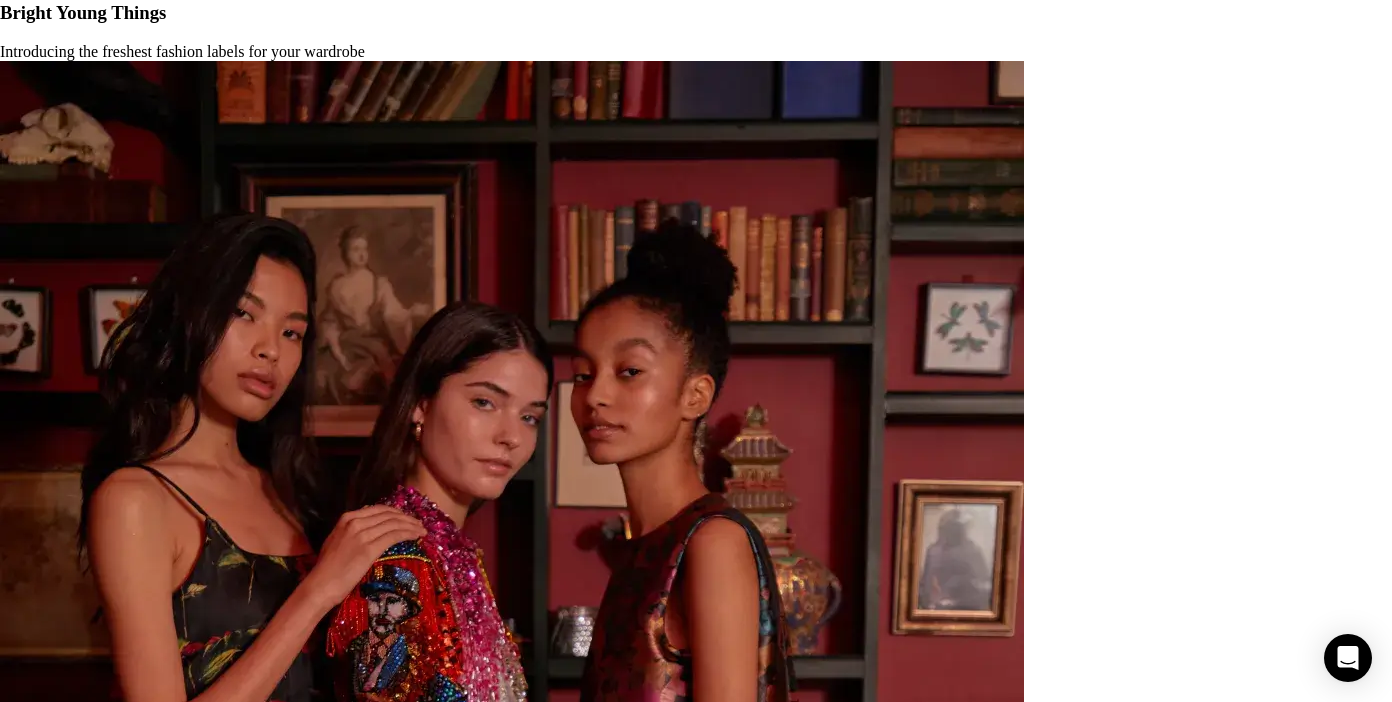 click on "FAQ’s" at bounding box center (61, 10853) 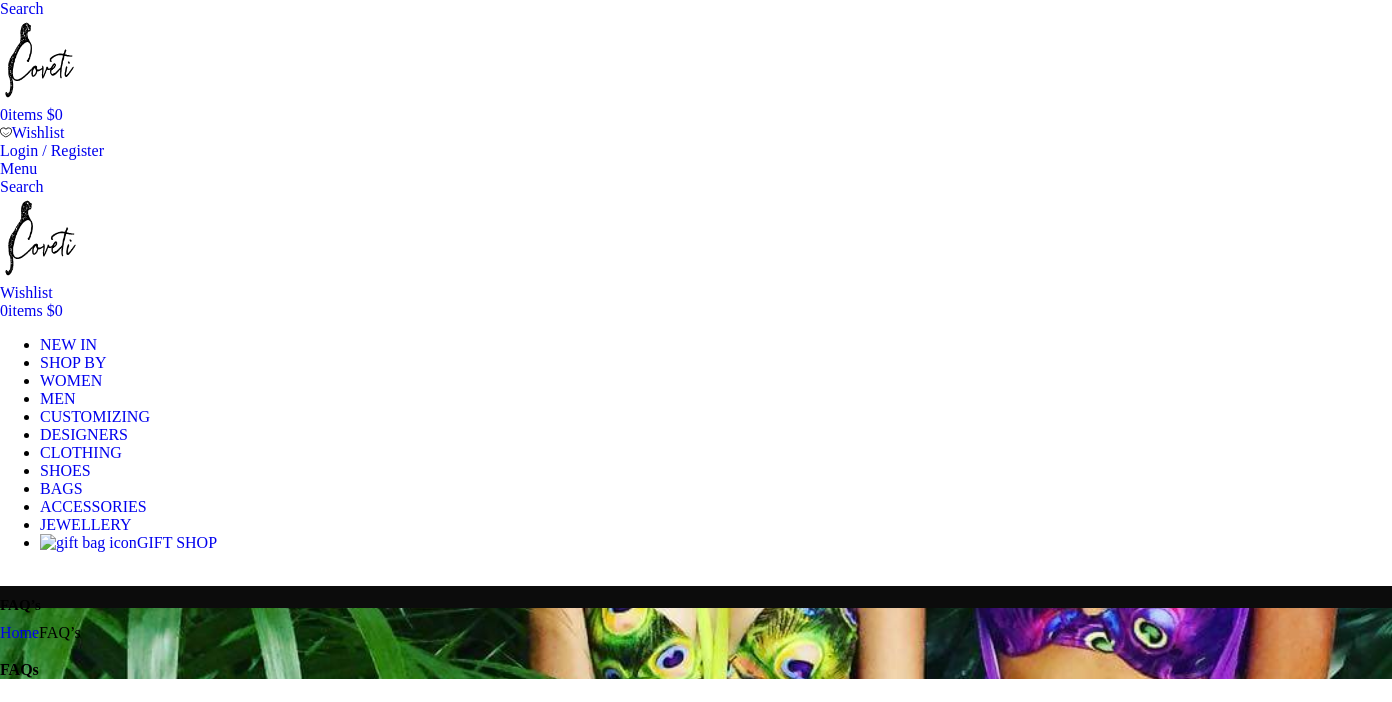 scroll, scrollTop: 0, scrollLeft: 0, axis: both 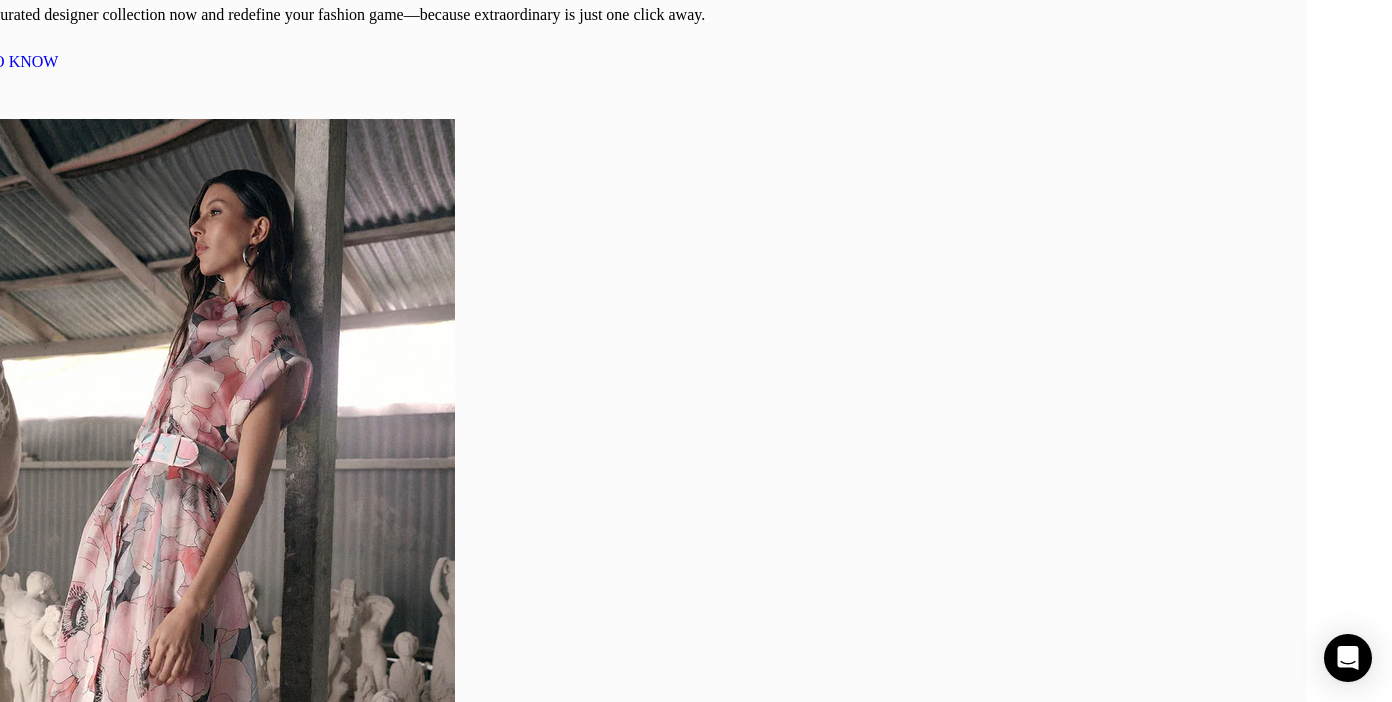 click on "All shoes" at bounding box center [-202, -1160] 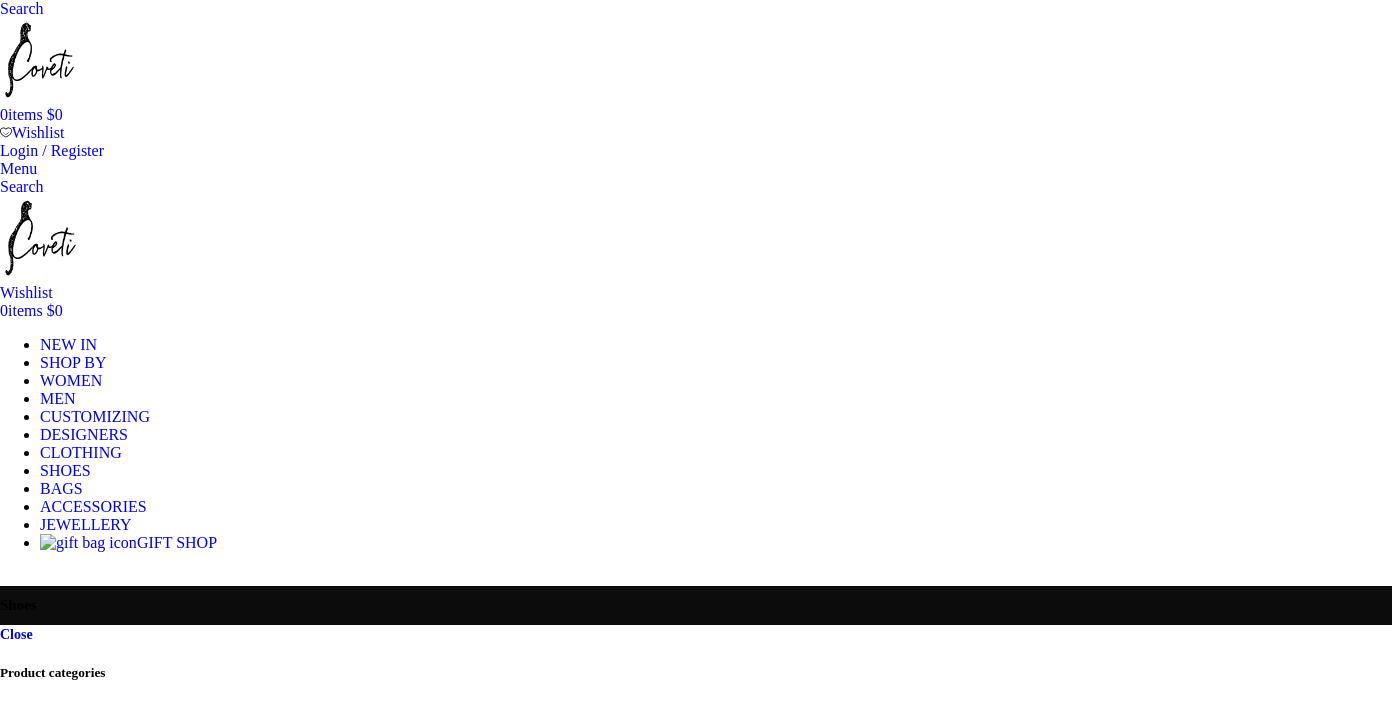 scroll, scrollTop: 0, scrollLeft: 0, axis: both 